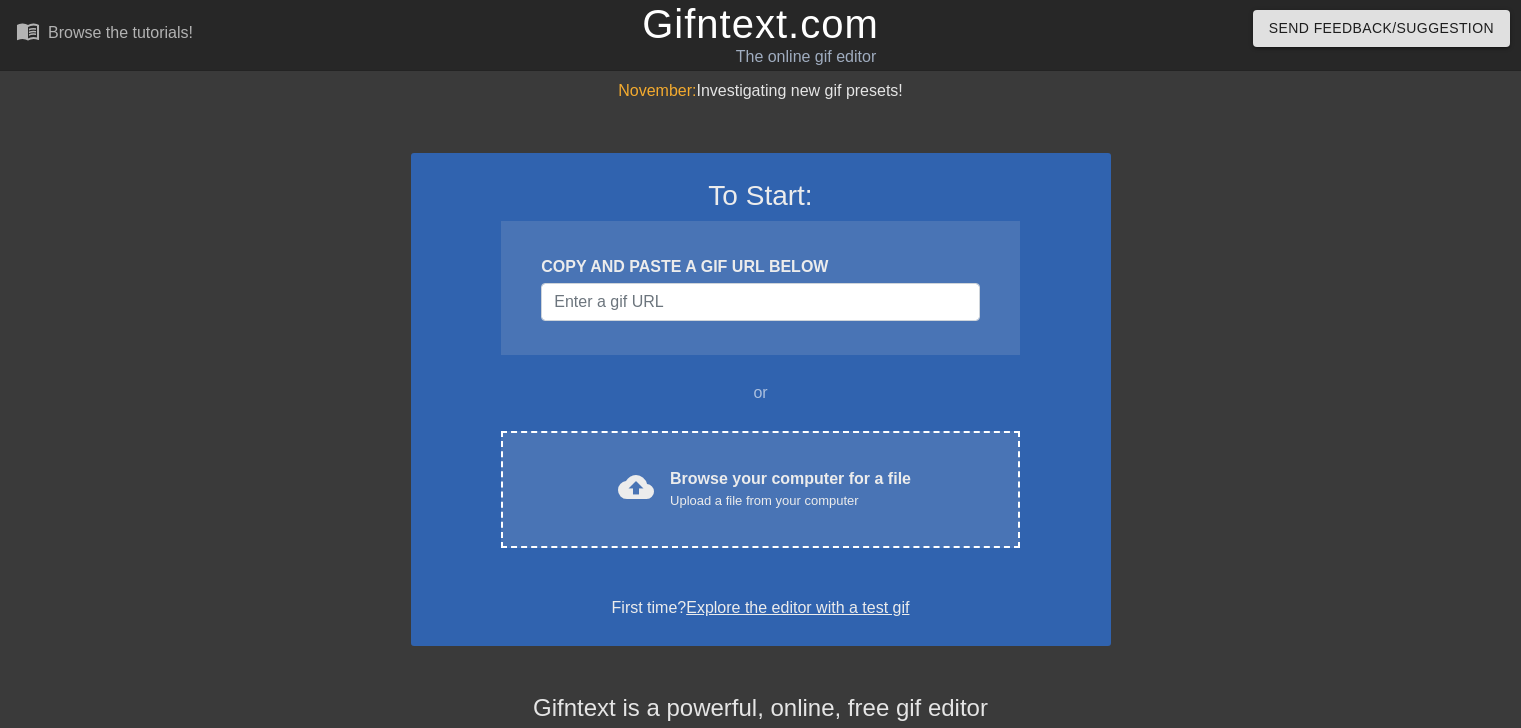 scroll, scrollTop: 0, scrollLeft: 0, axis: both 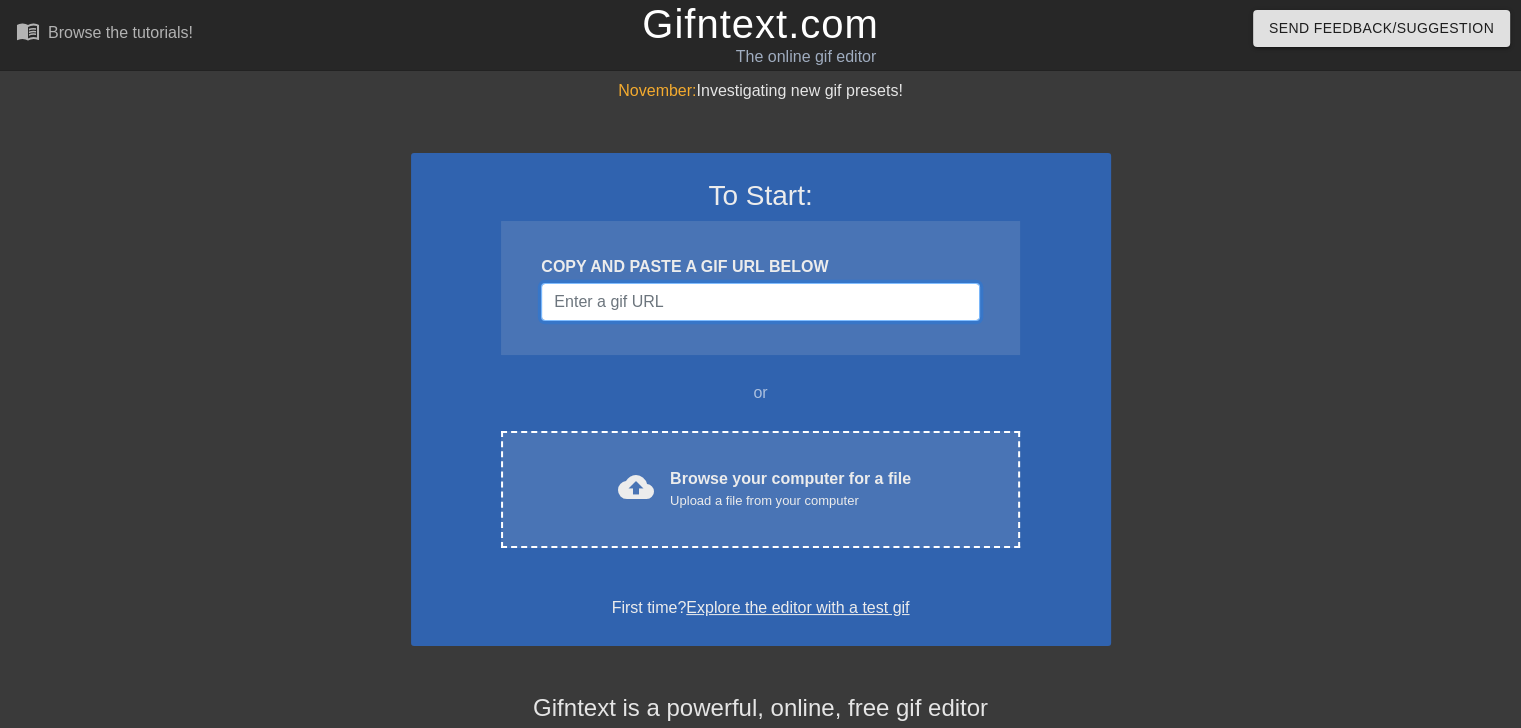 click at bounding box center [760, 302] 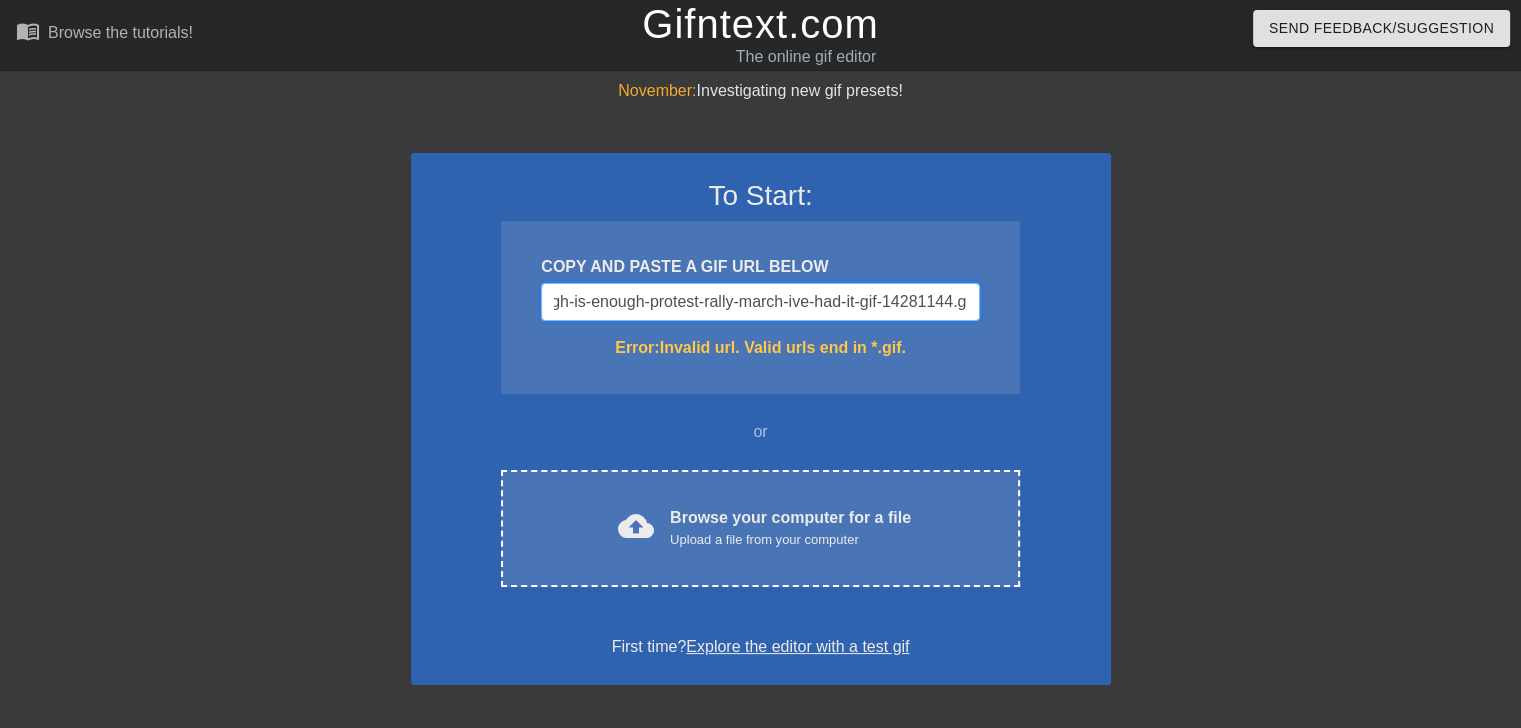 scroll, scrollTop: 0, scrollLeft: 217, axis: horizontal 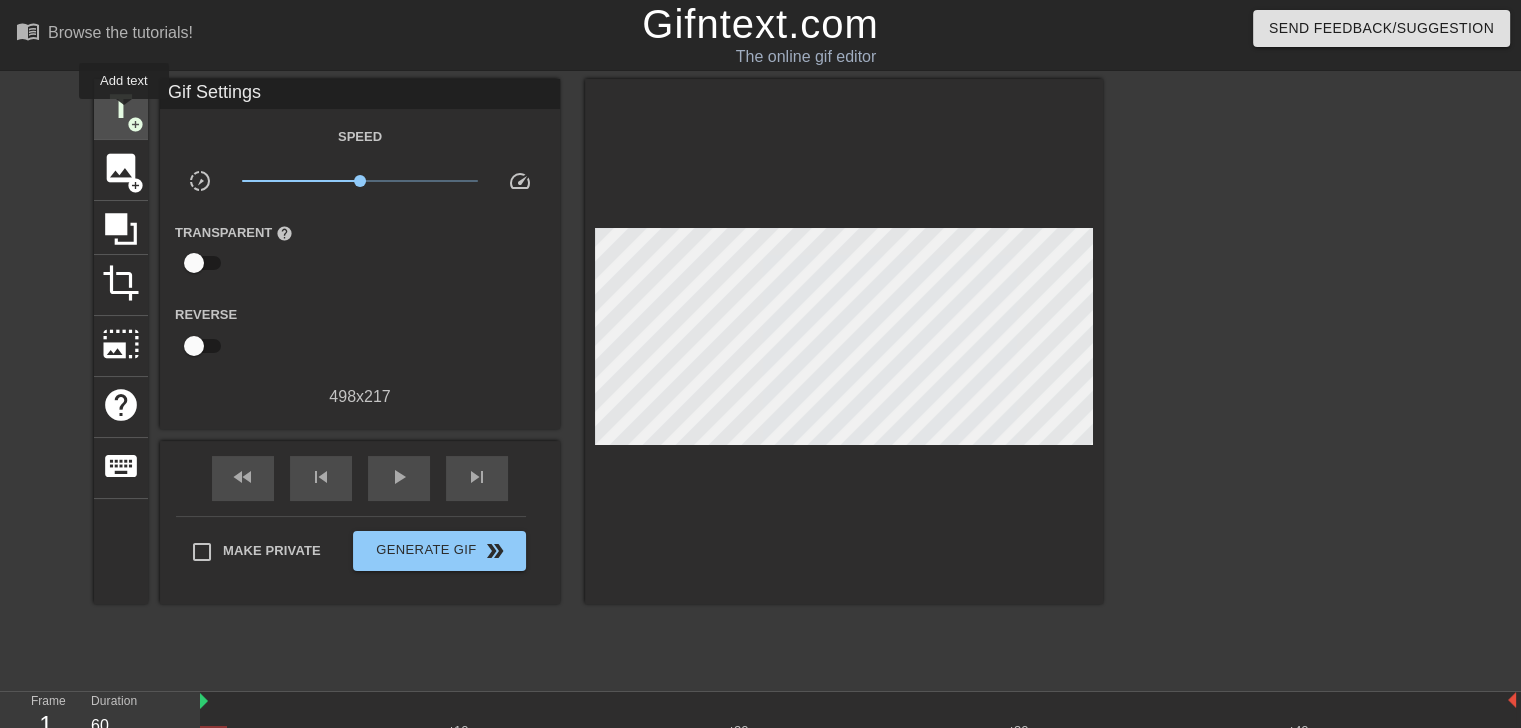 click on "title" at bounding box center (121, 107) 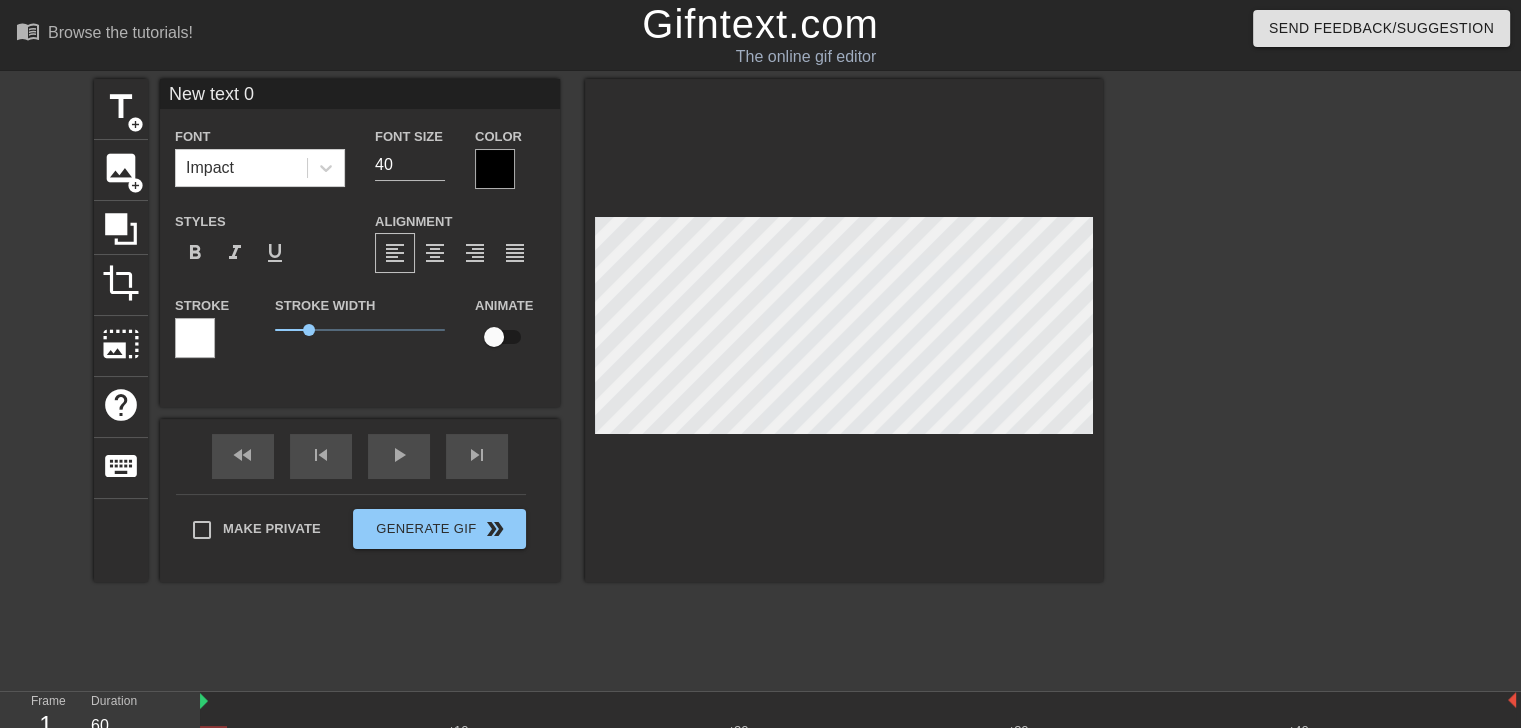 scroll, scrollTop: 2, scrollLeft: 6, axis: both 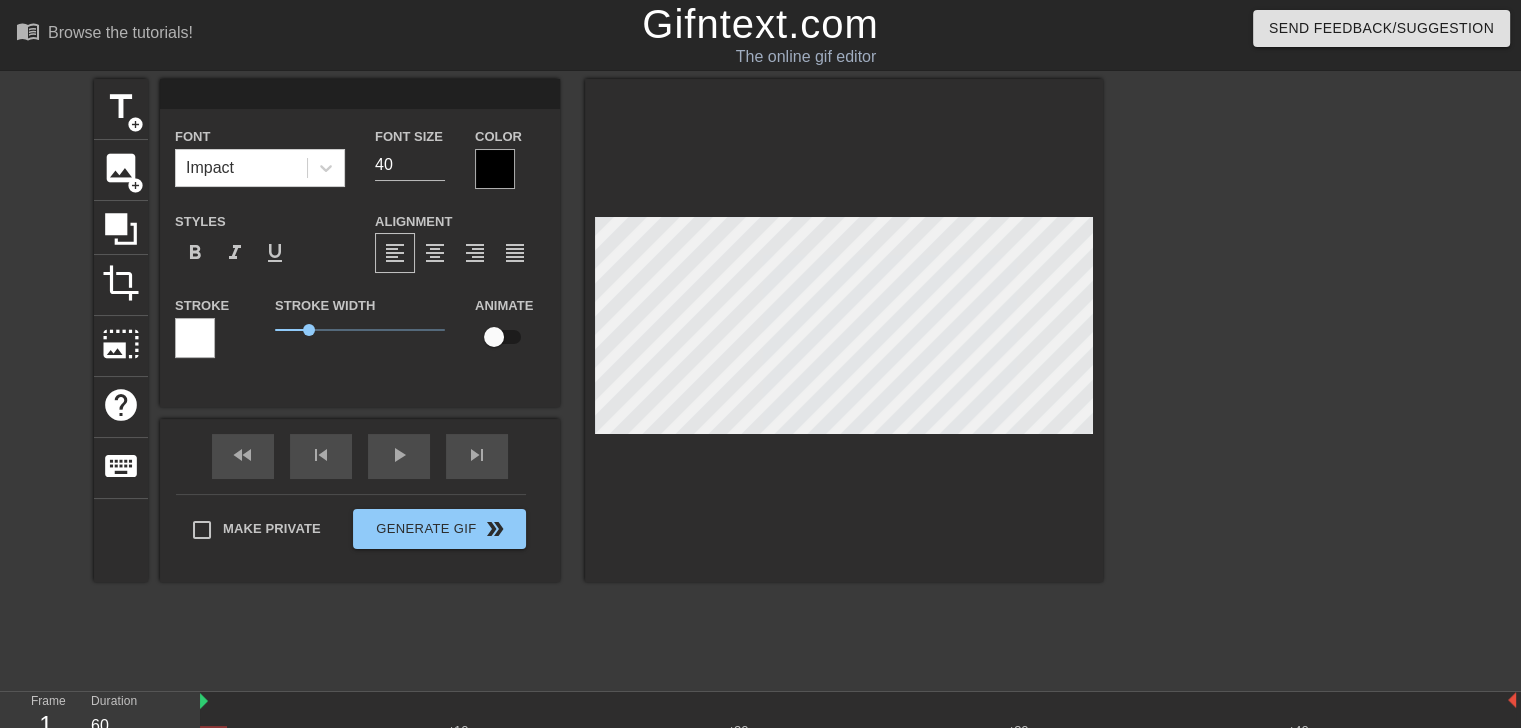 type on "B" 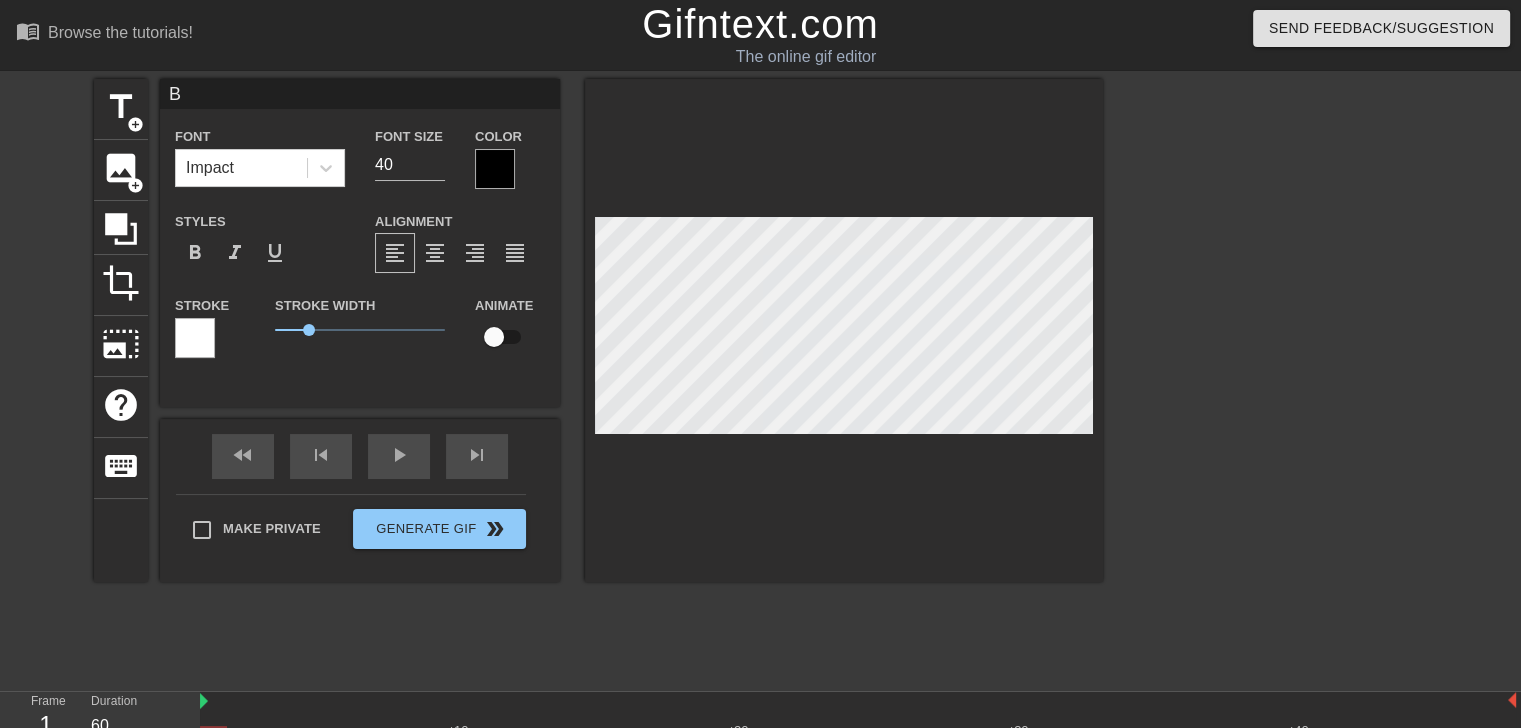 type on "BO" 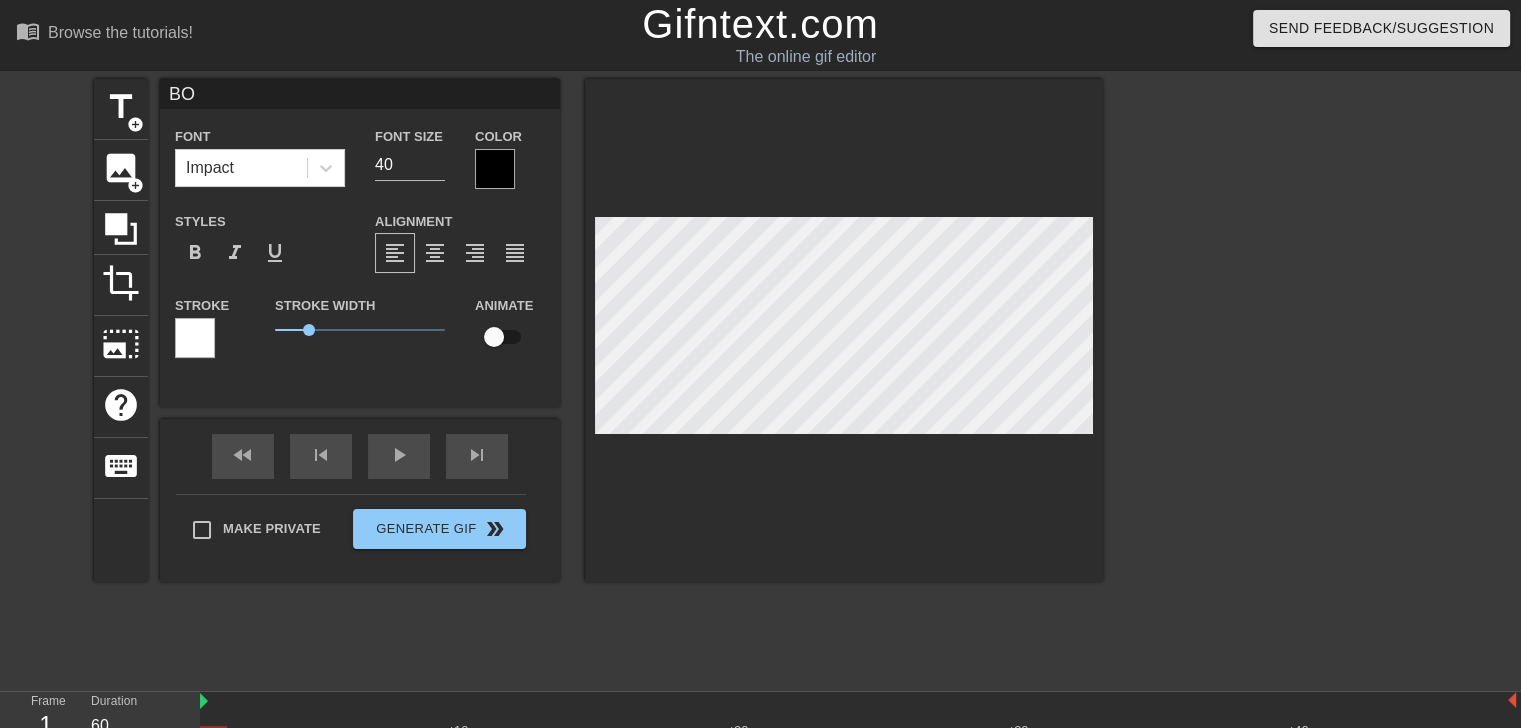 type on "BOY" 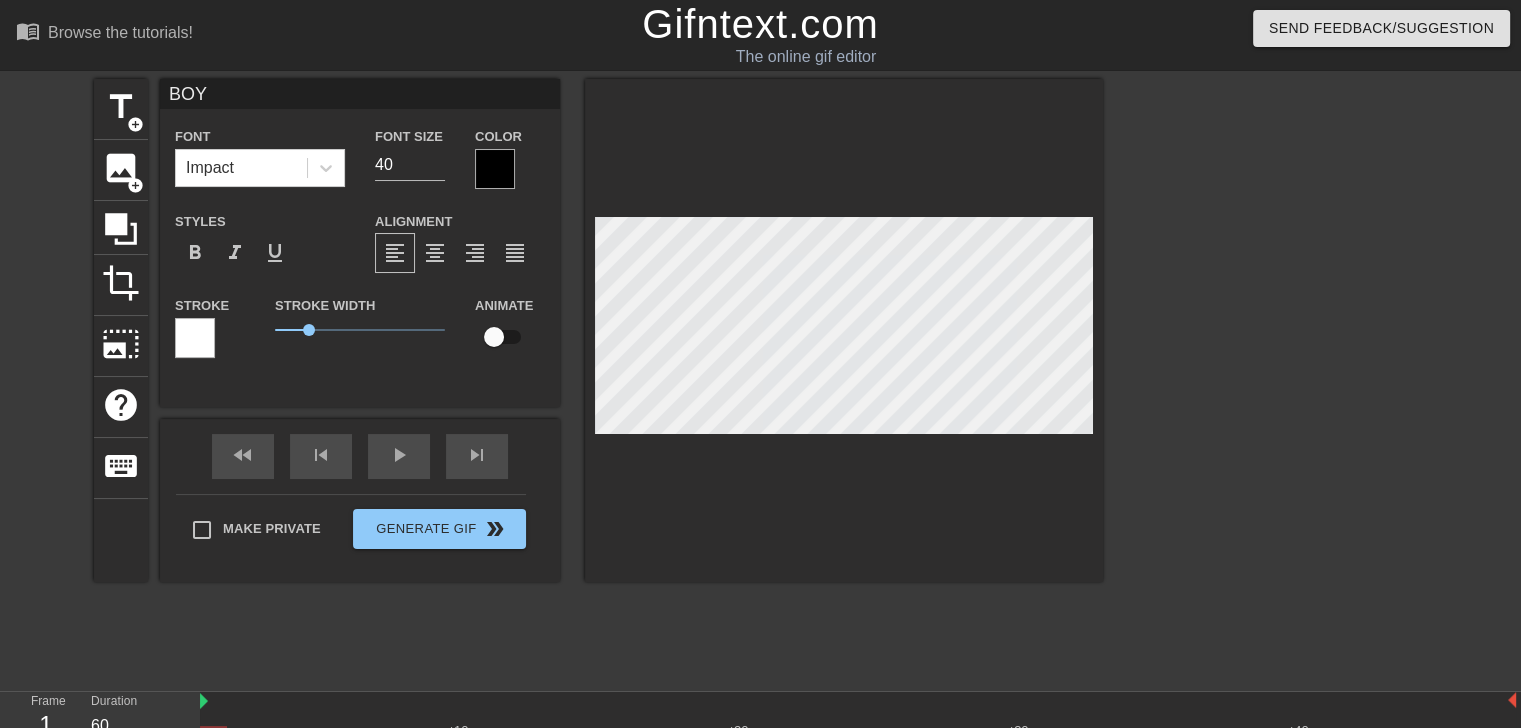 type on "BOYC" 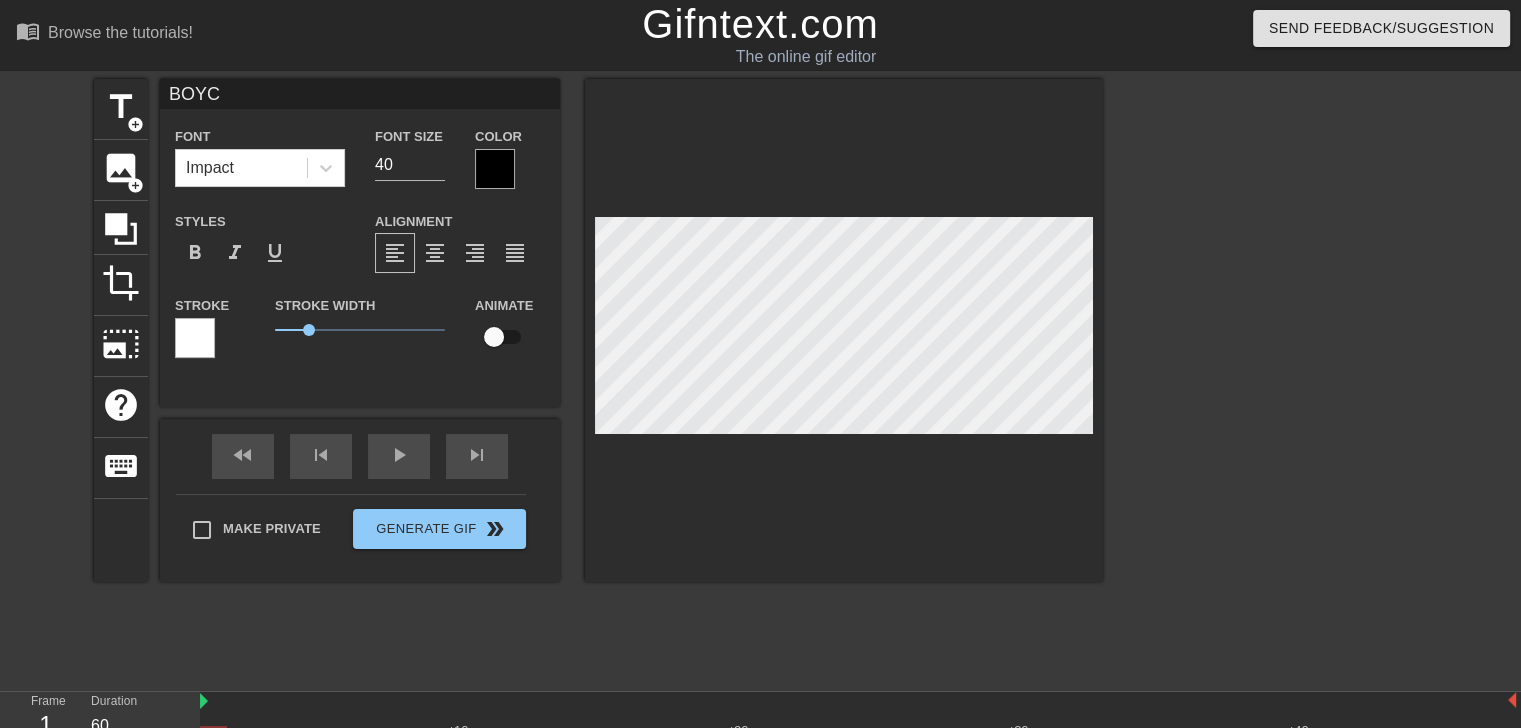 type on "BOYCO" 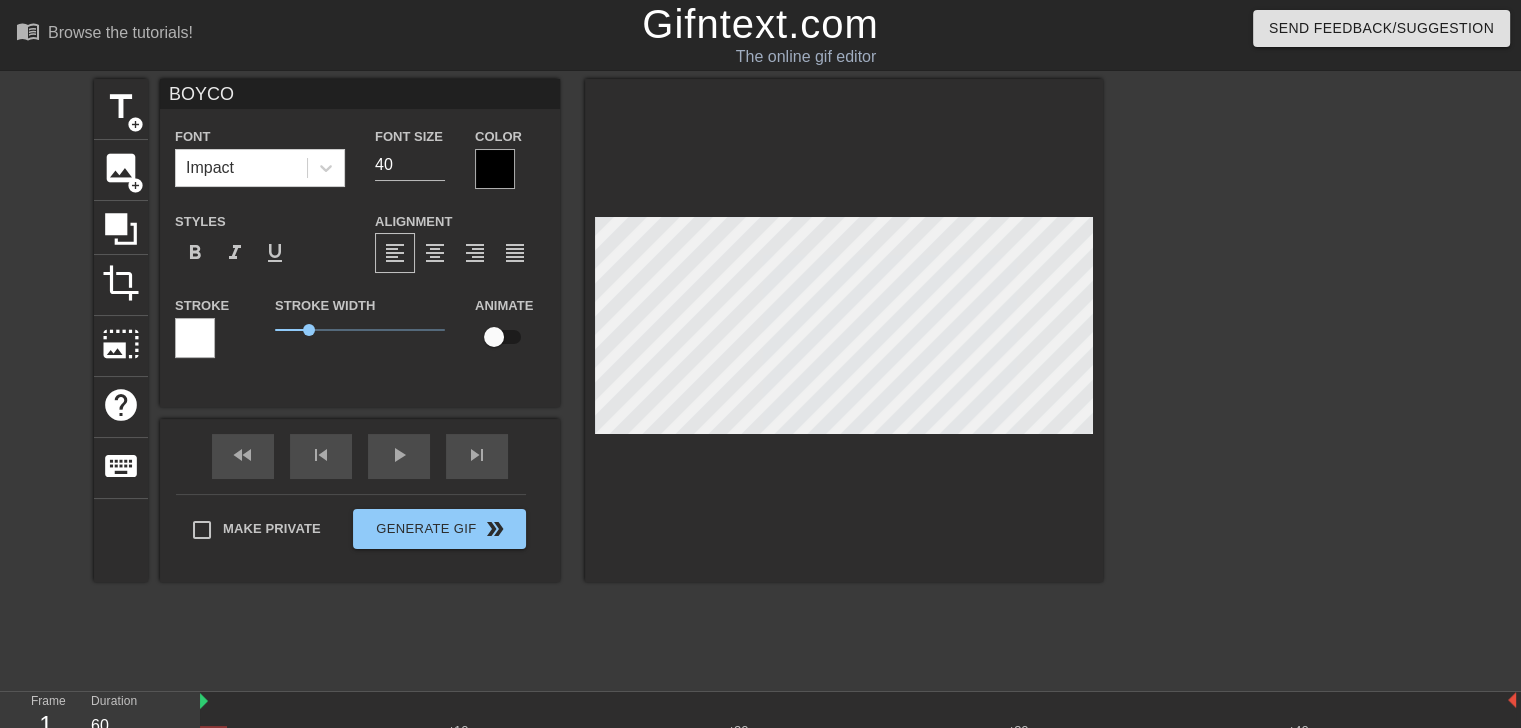 type on "BOYCOT" 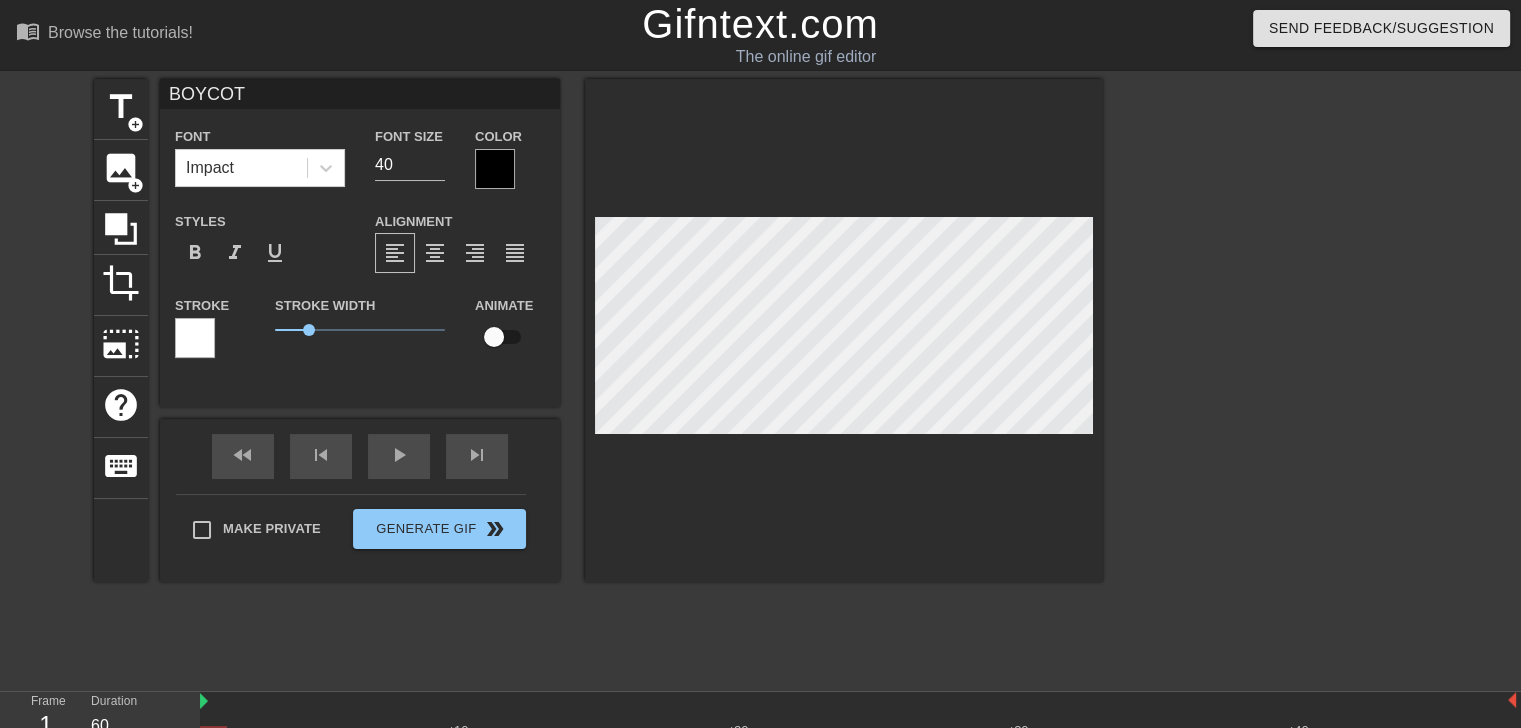 type on "BOYCOTT" 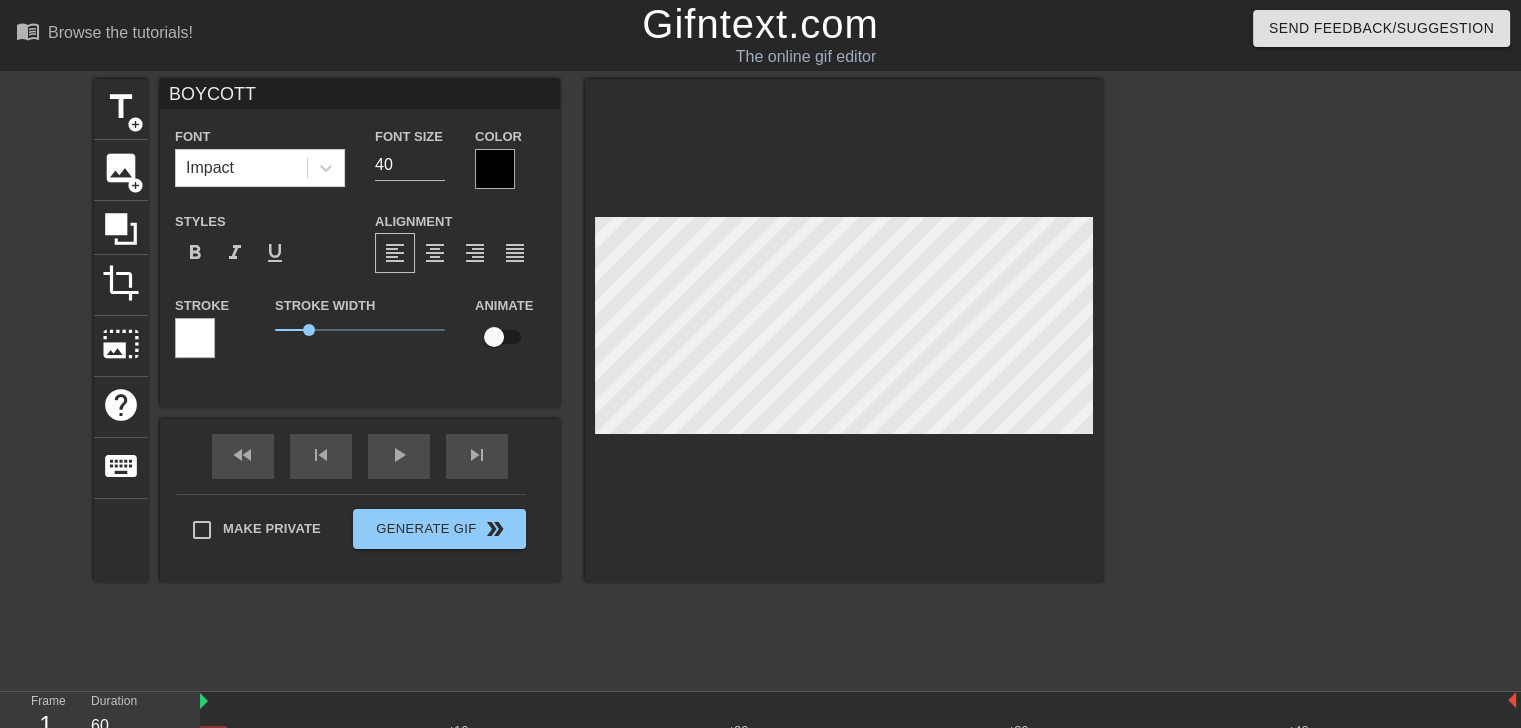 type on "BOYCOTT" 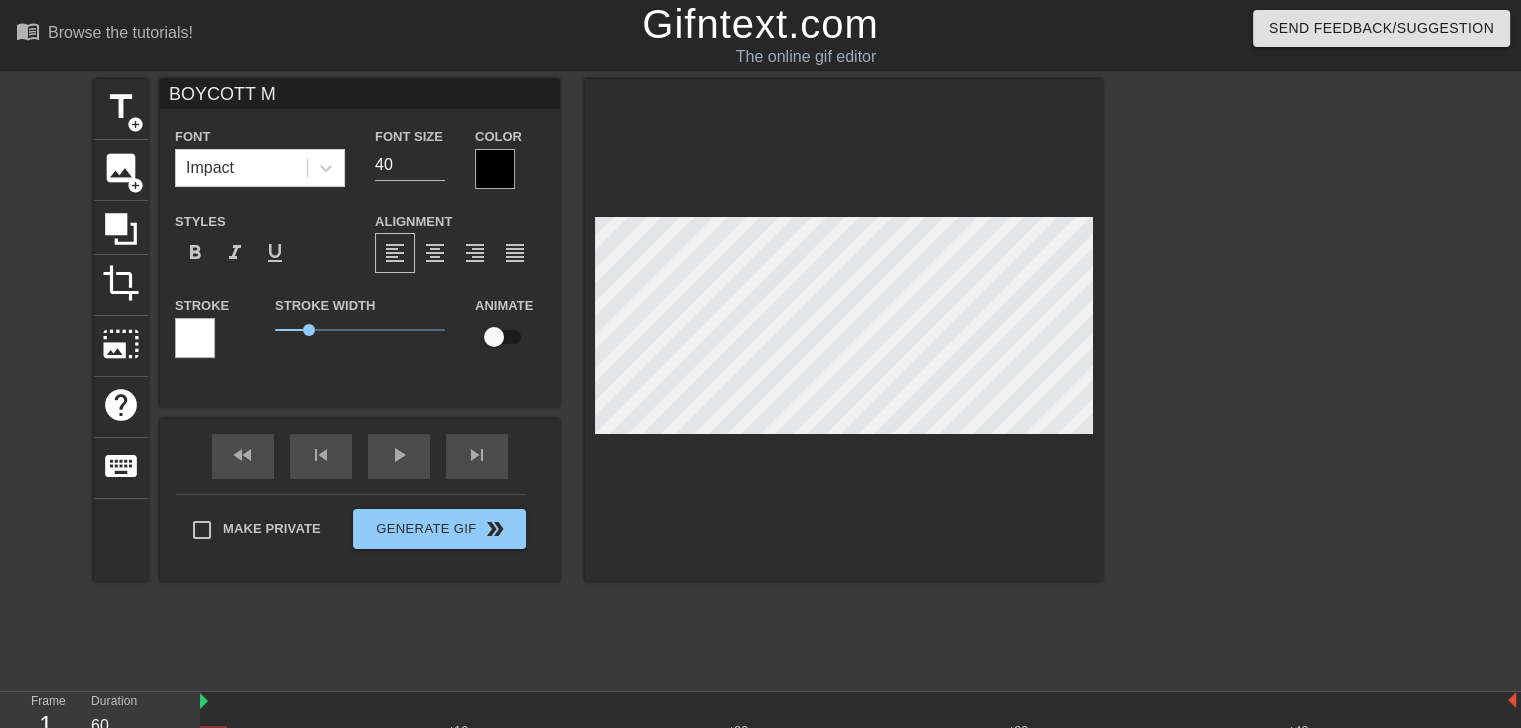 type on "BOYCOTT ME" 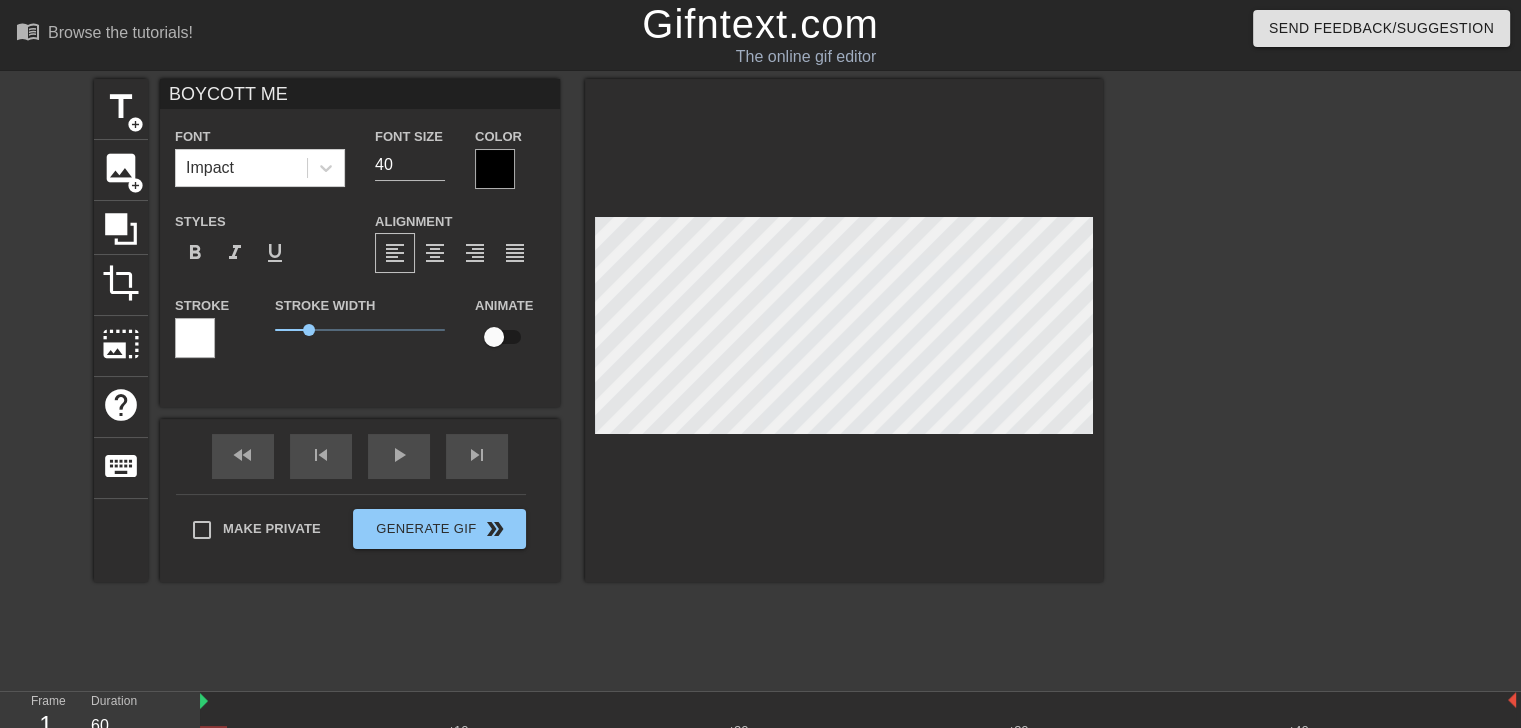 type on "BOYCOTT MEM" 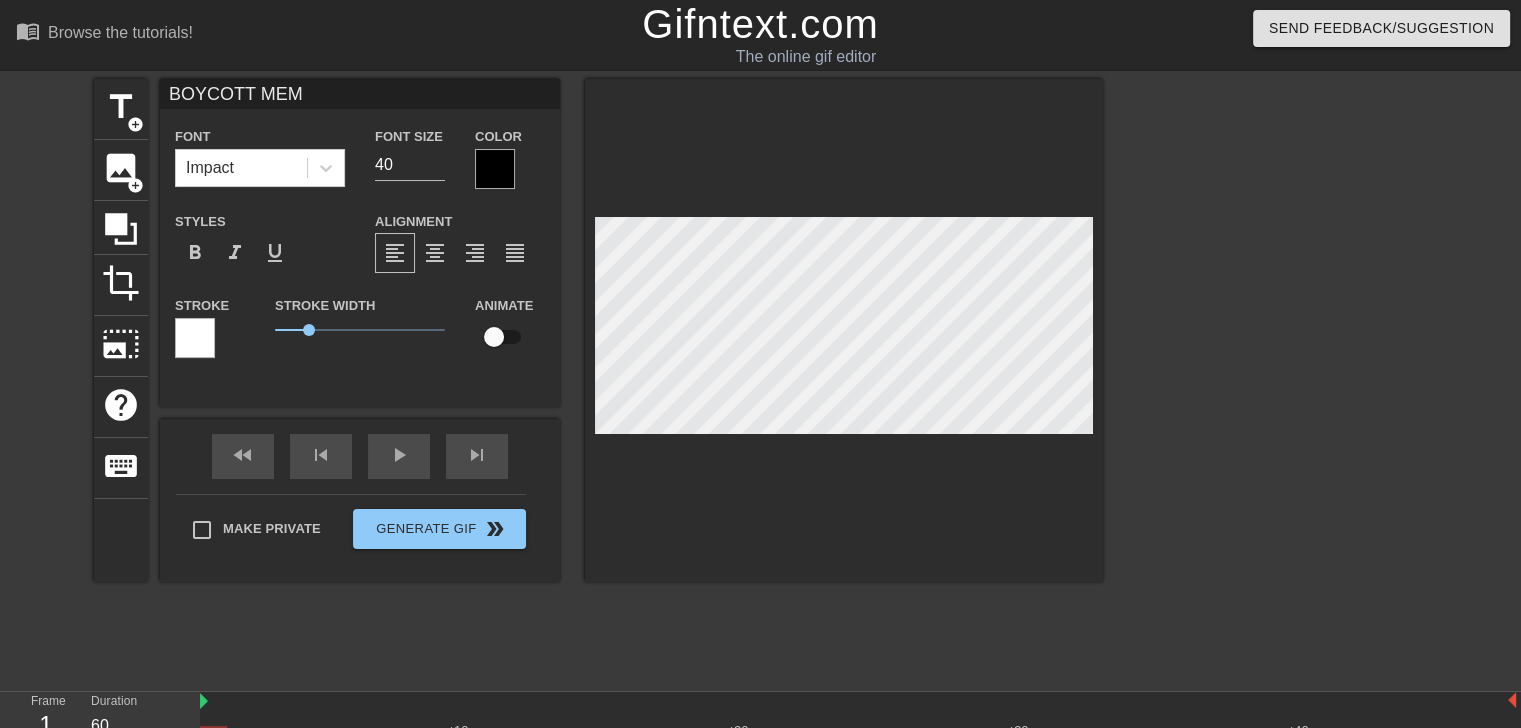 type on "BOYCOTT MEM" 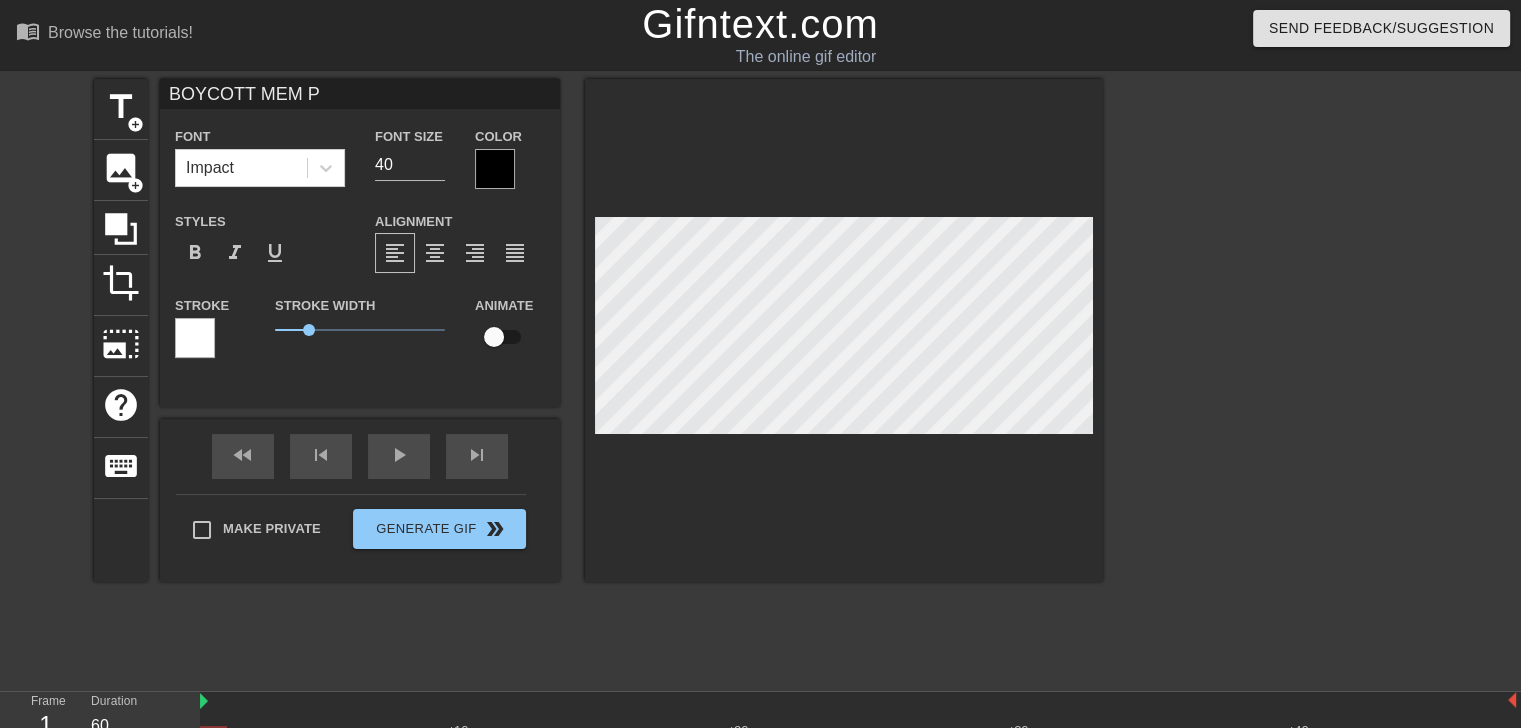 type on "BOYCOTT MEM PO" 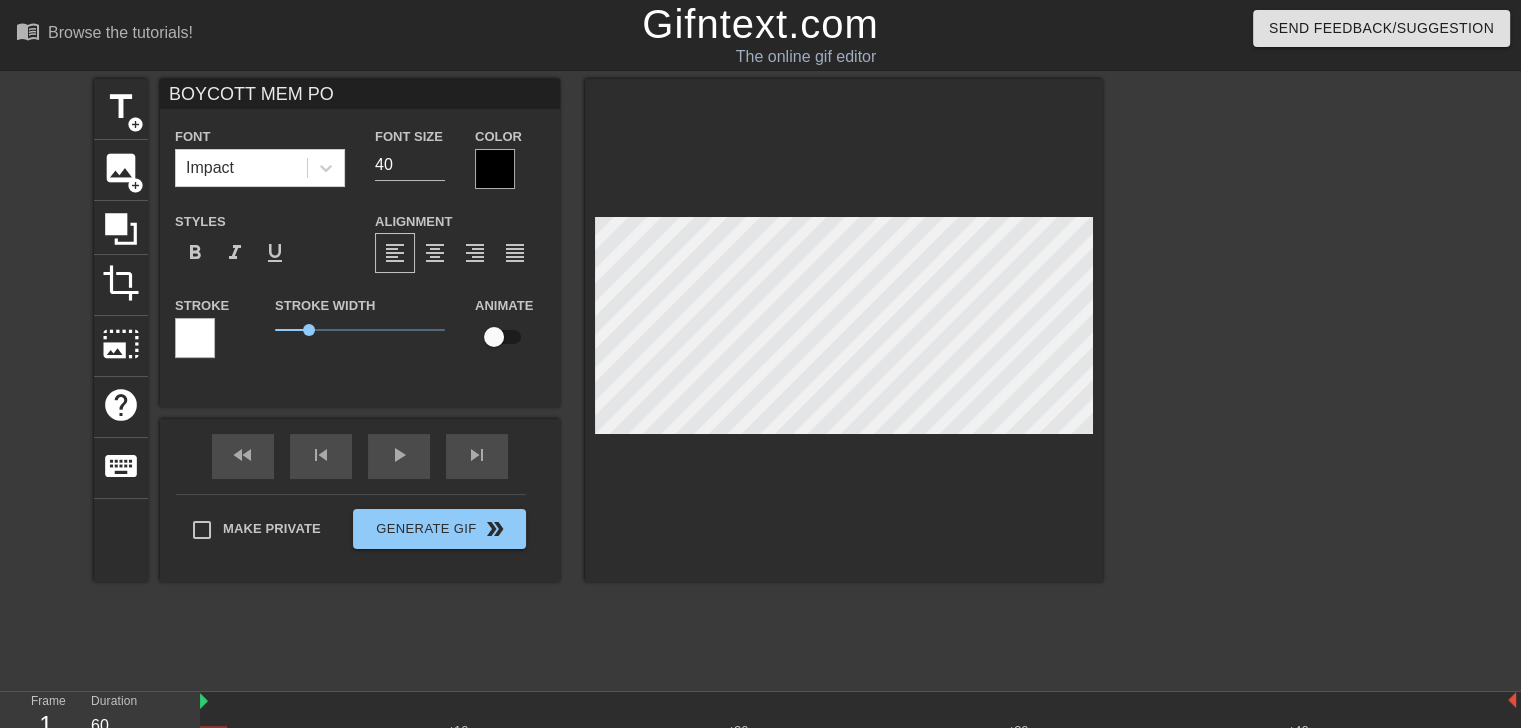 type on "BOYCOTT MEM POL" 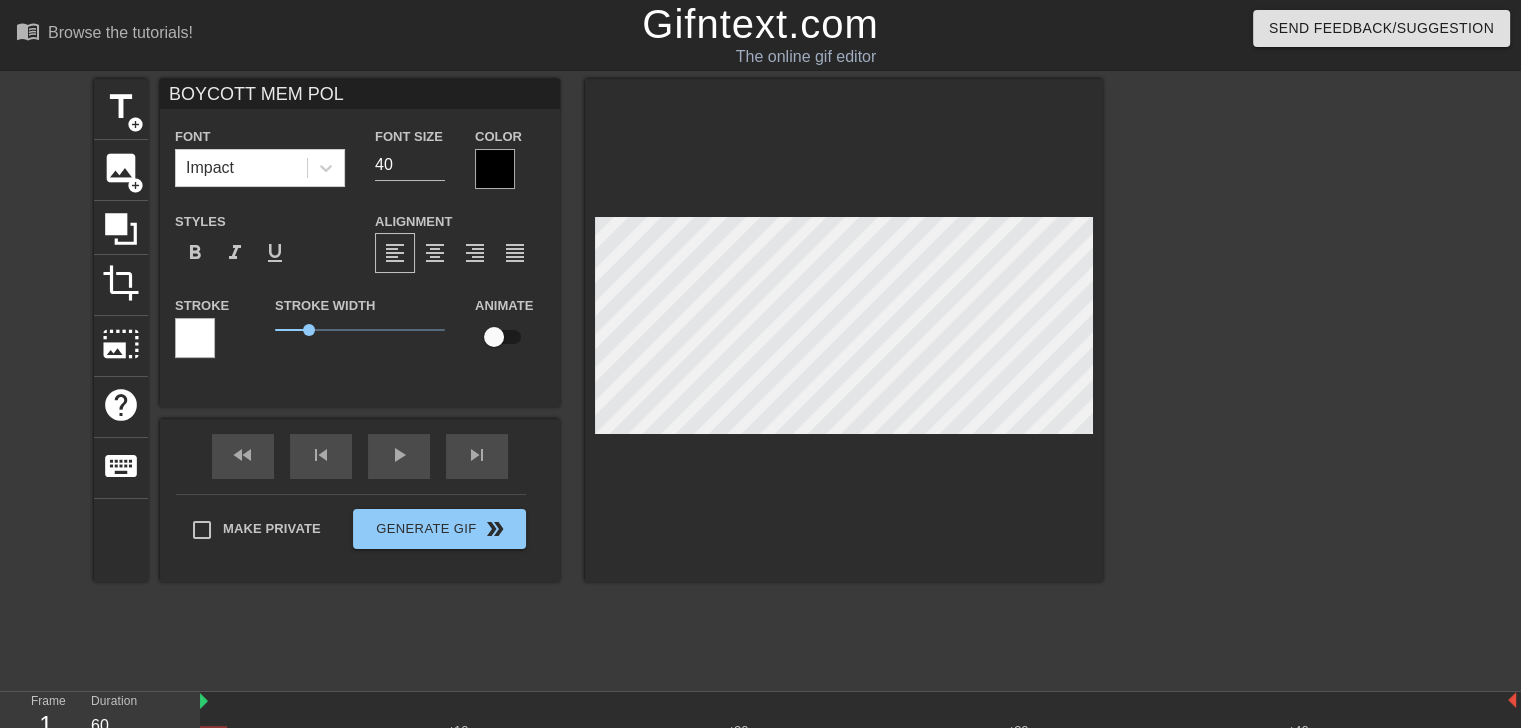 type on "BOYCOTT MEM POL" 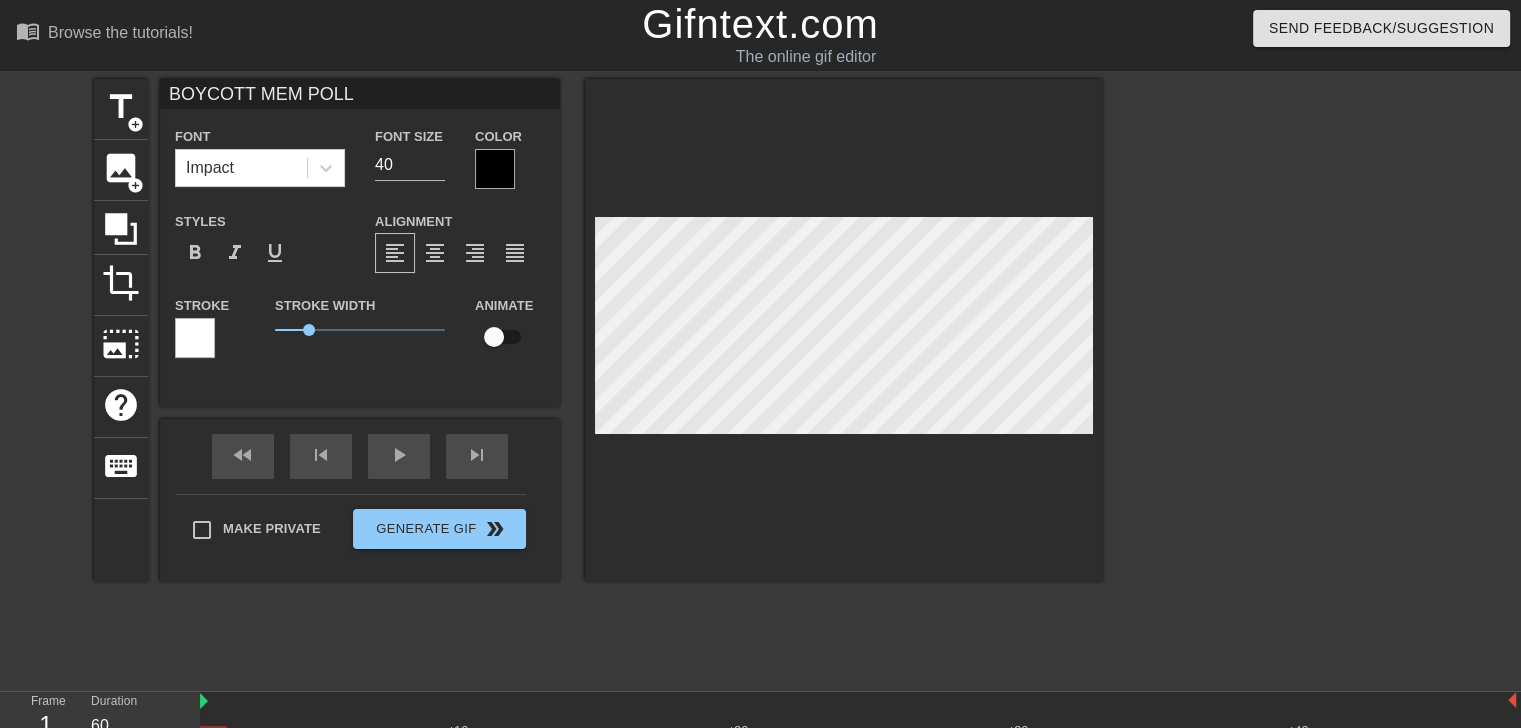 type on "BOYCOTT MEM POLLS" 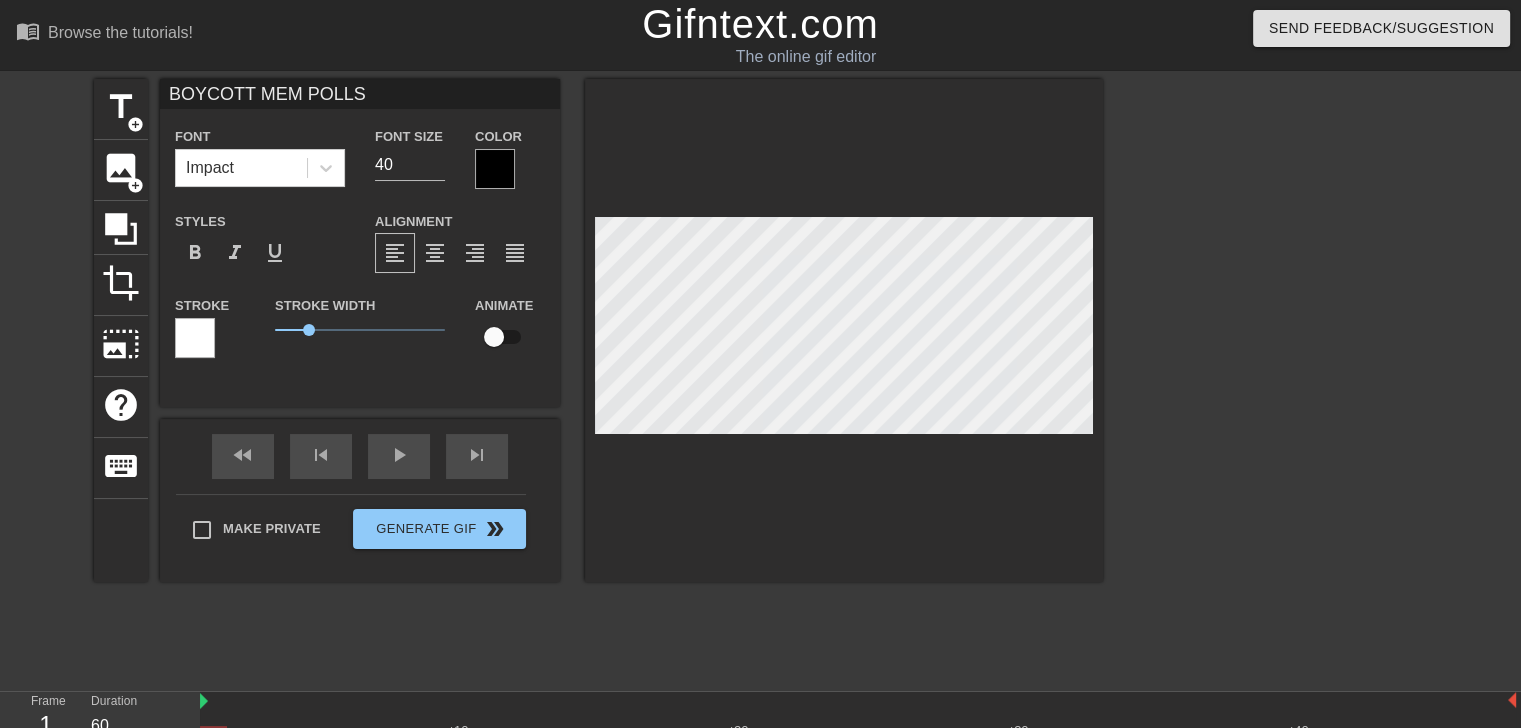 type on "BOYCOTT MEM POLLS" 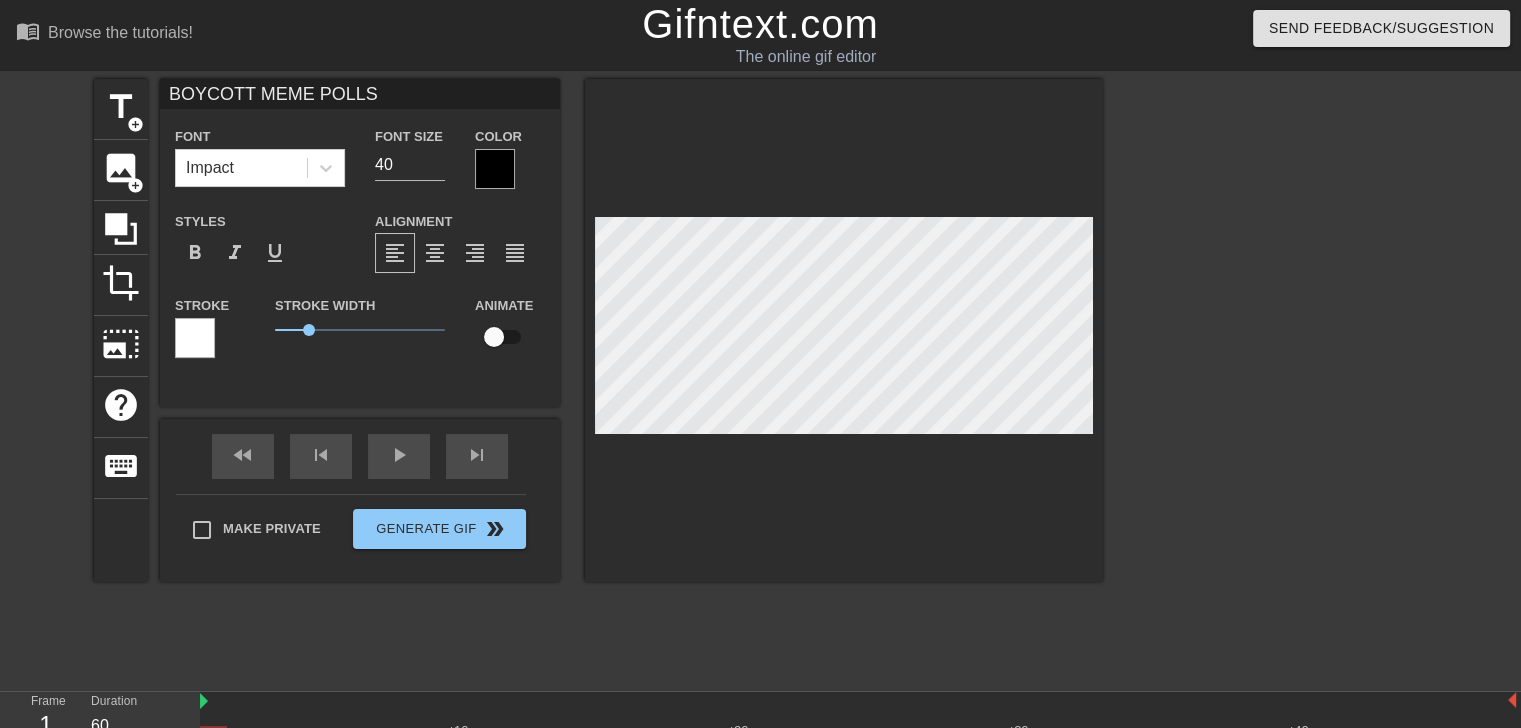 type on "BOYCOTT MEME POLLS" 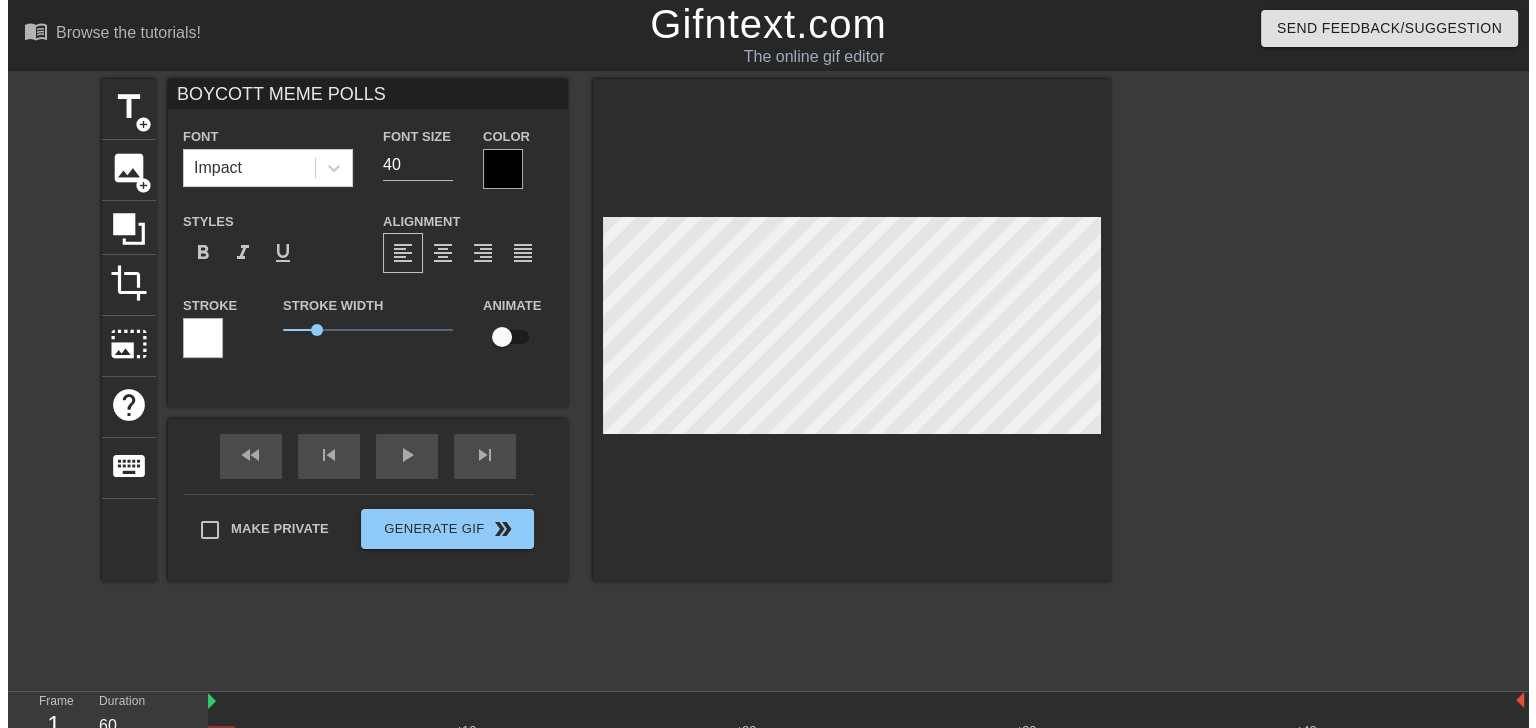 scroll, scrollTop: 2, scrollLeft: 5, axis: both 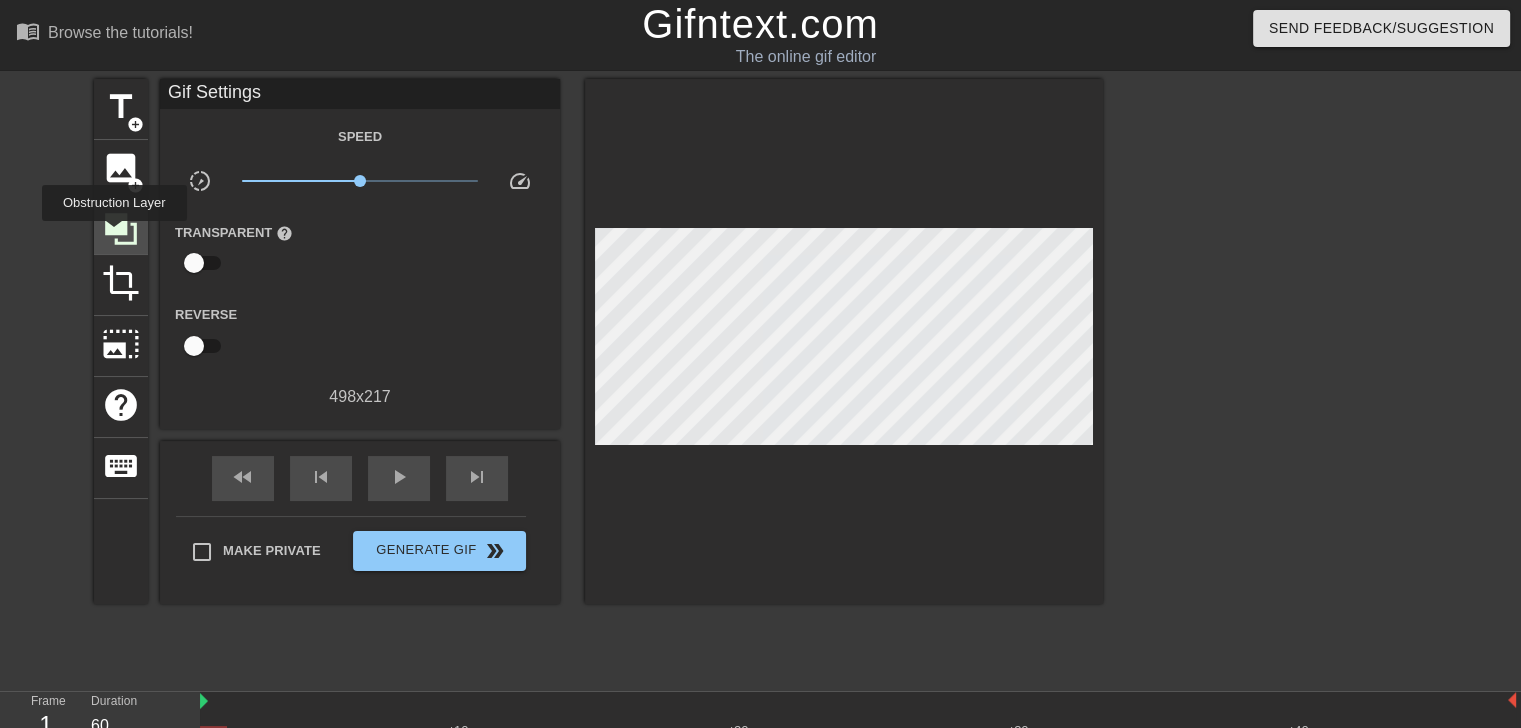 click 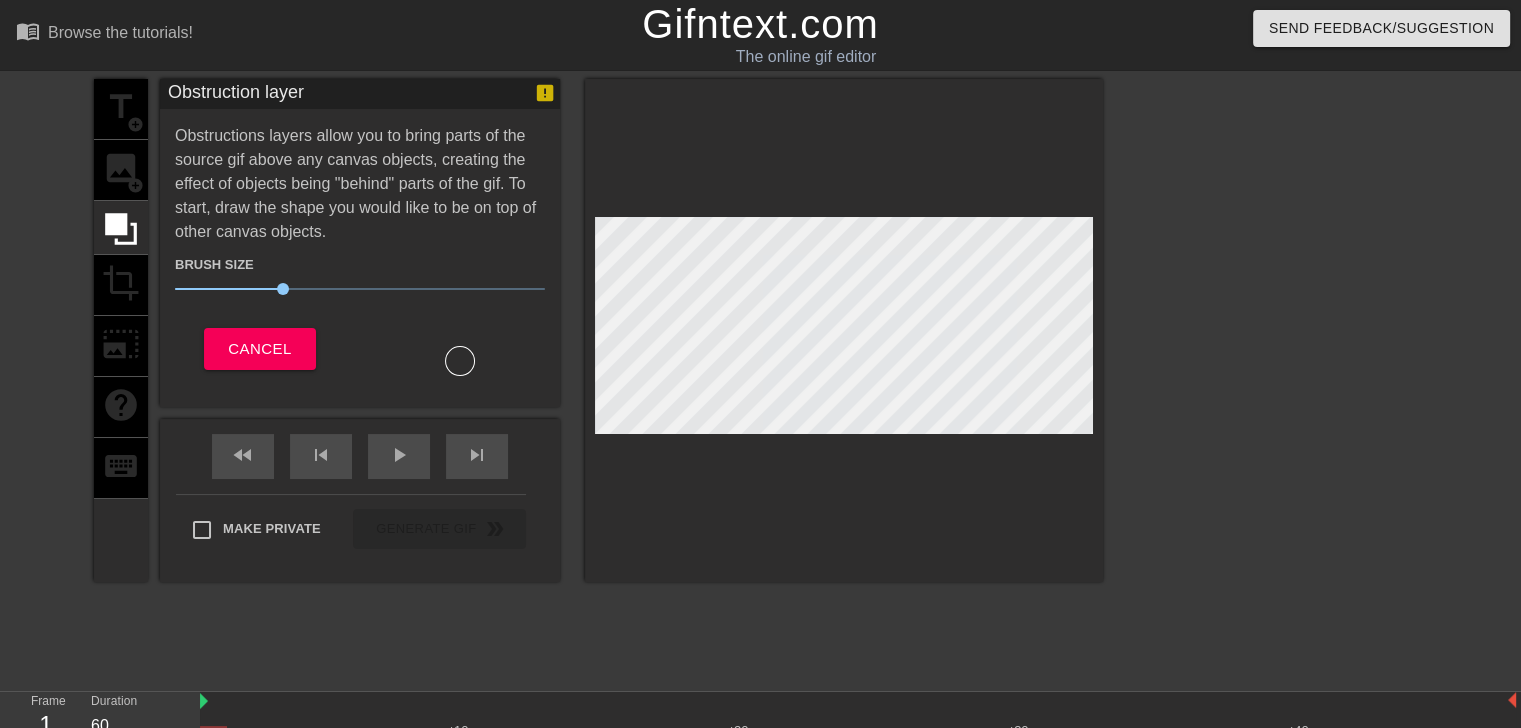 click on "title add_circle image add_circle crop photo_size_select_large help keyboard" at bounding box center (121, 330) 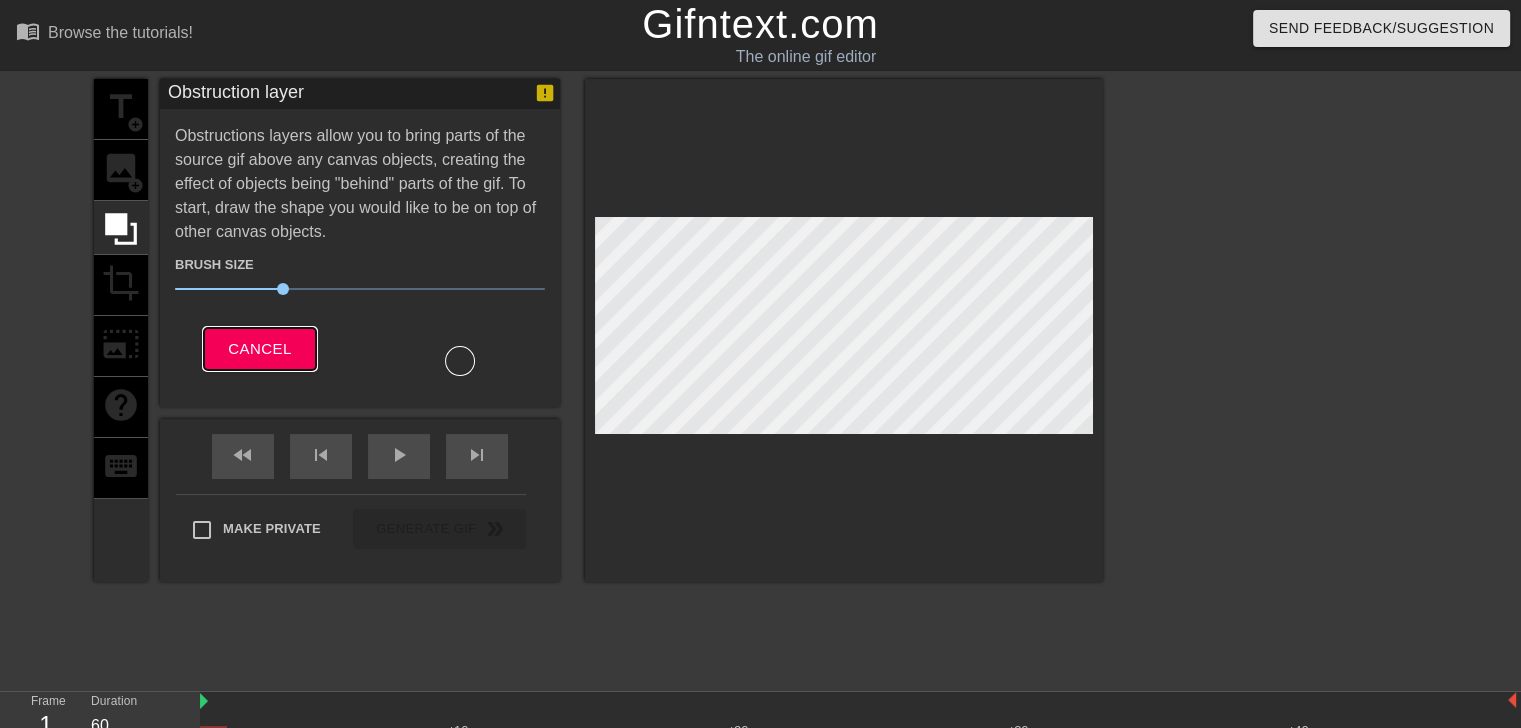 click on "Cancel" at bounding box center [259, 349] 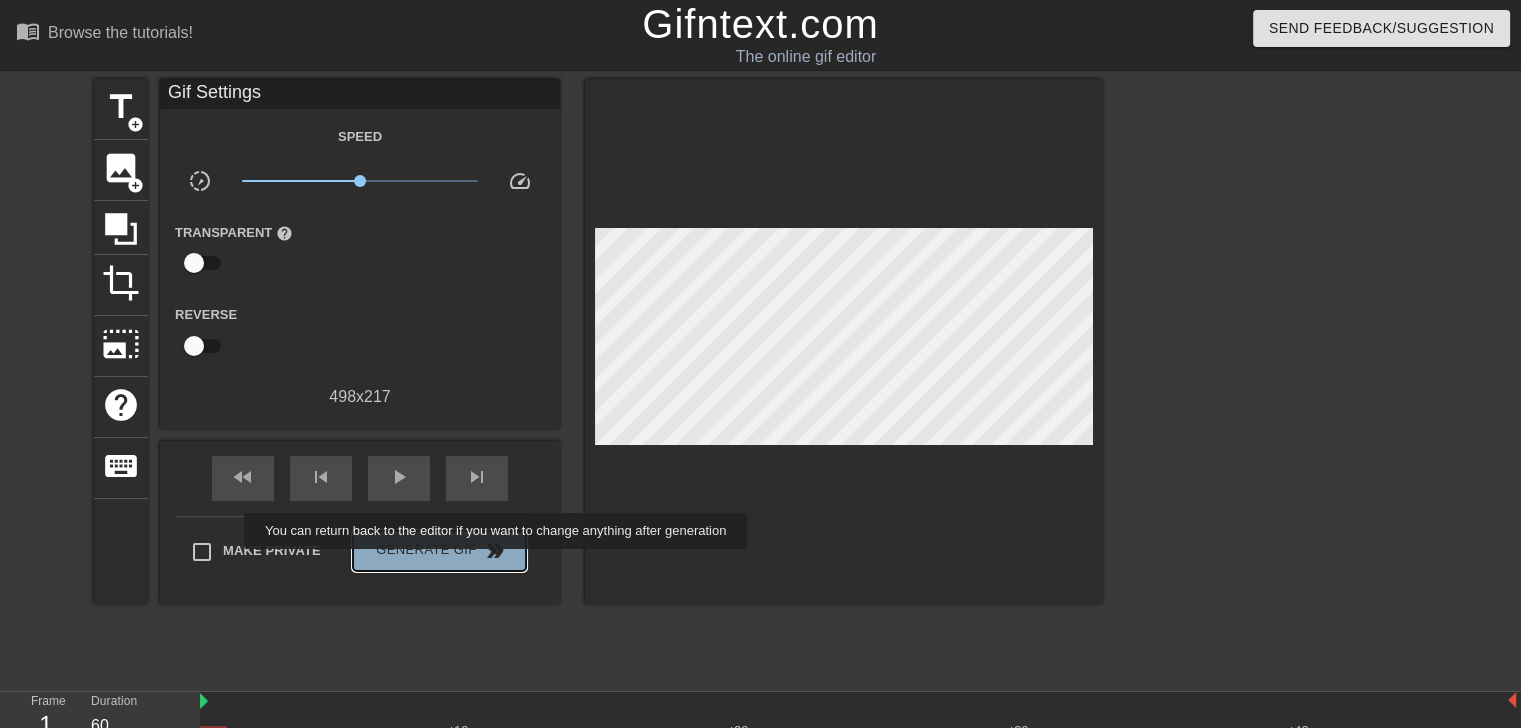 click on "Generate Gif double_arrow" at bounding box center [439, 551] 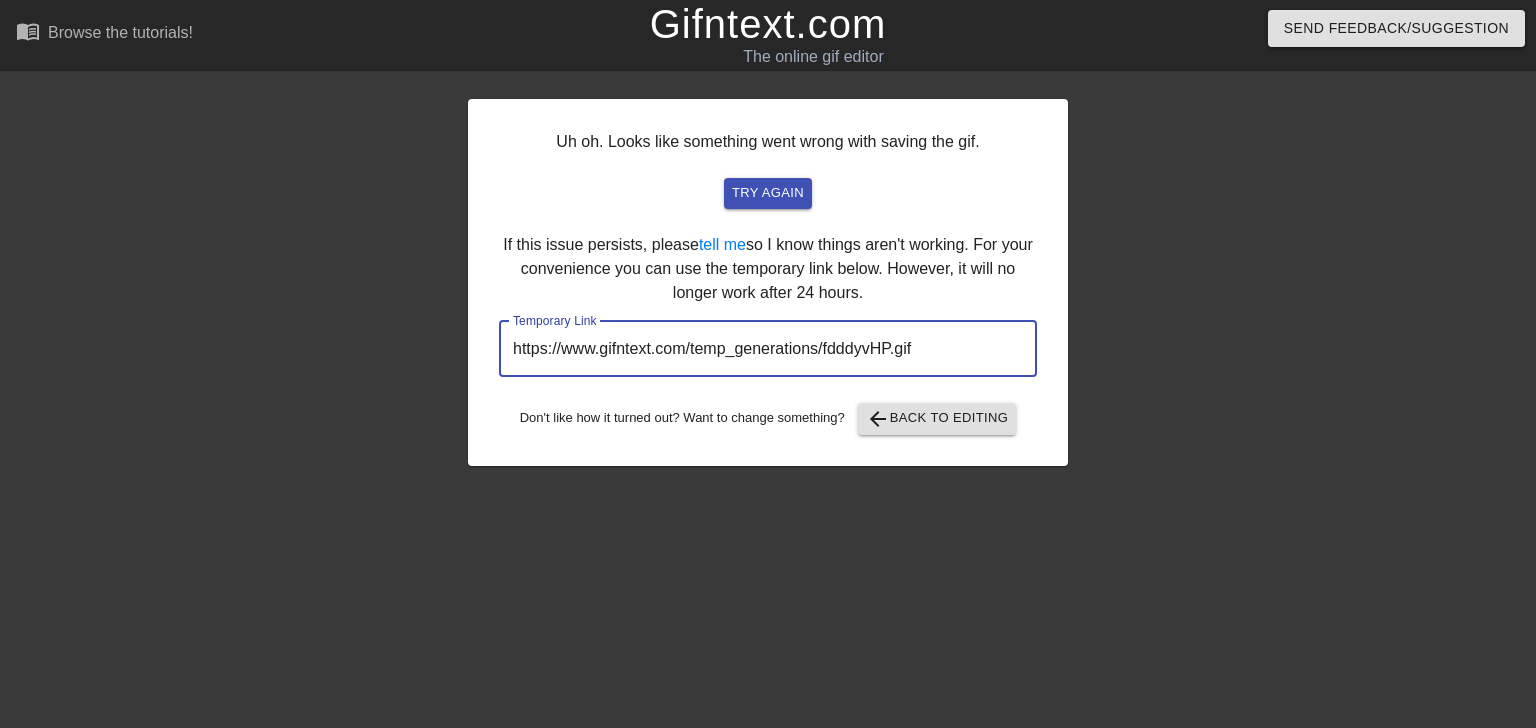 drag, startPoint x: 938, startPoint y: 349, endPoint x: 0, endPoint y: 324, distance: 938.33307 